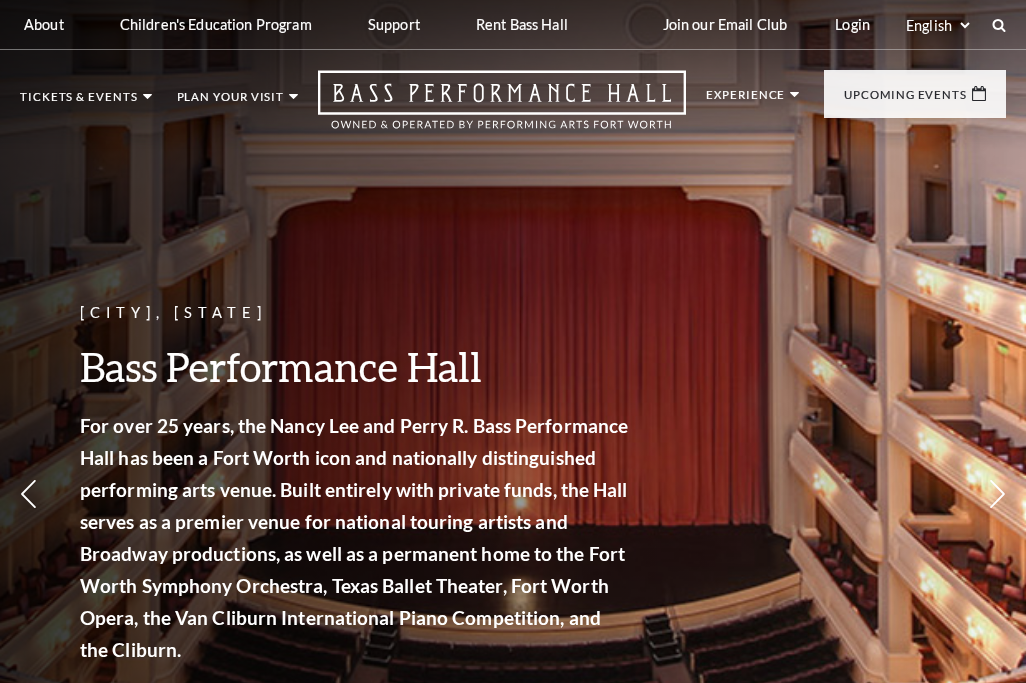 scroll, scrollTop: 0, scrollLeft: 0, axis: both 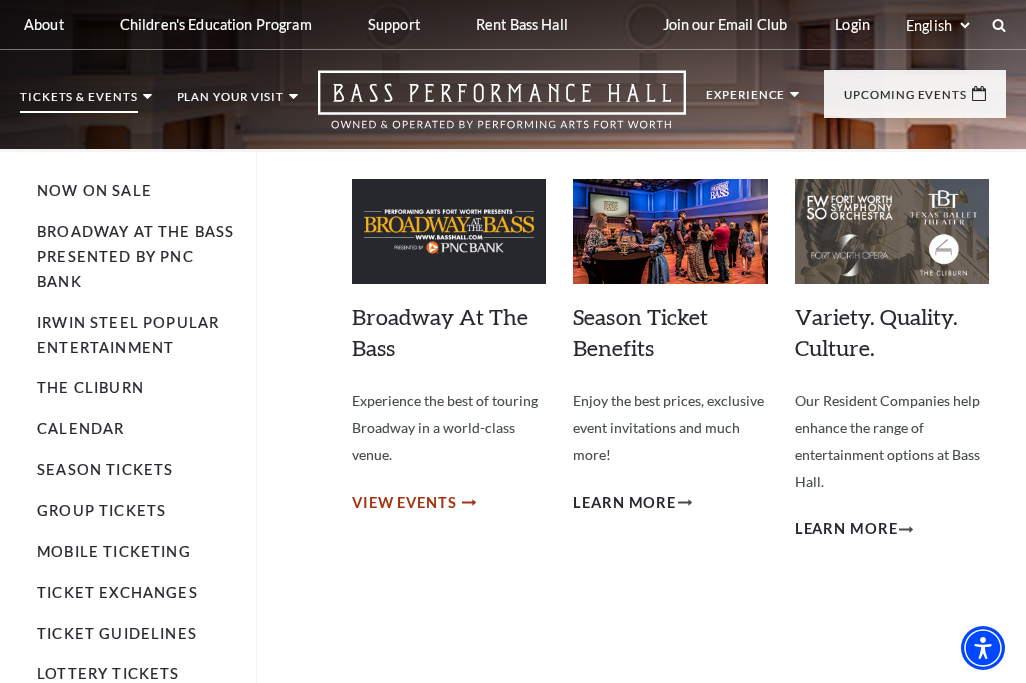 click on "View Events" at bounding box center [404, 503] 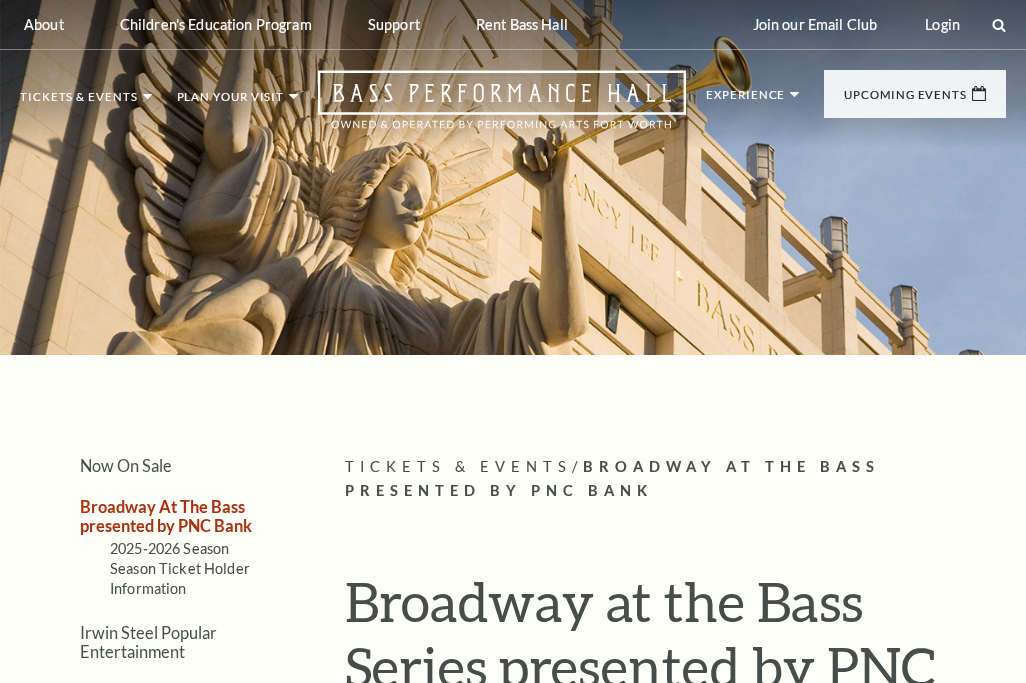 scroll, scrollTop: 0, scrollLeft: 0, axis: both 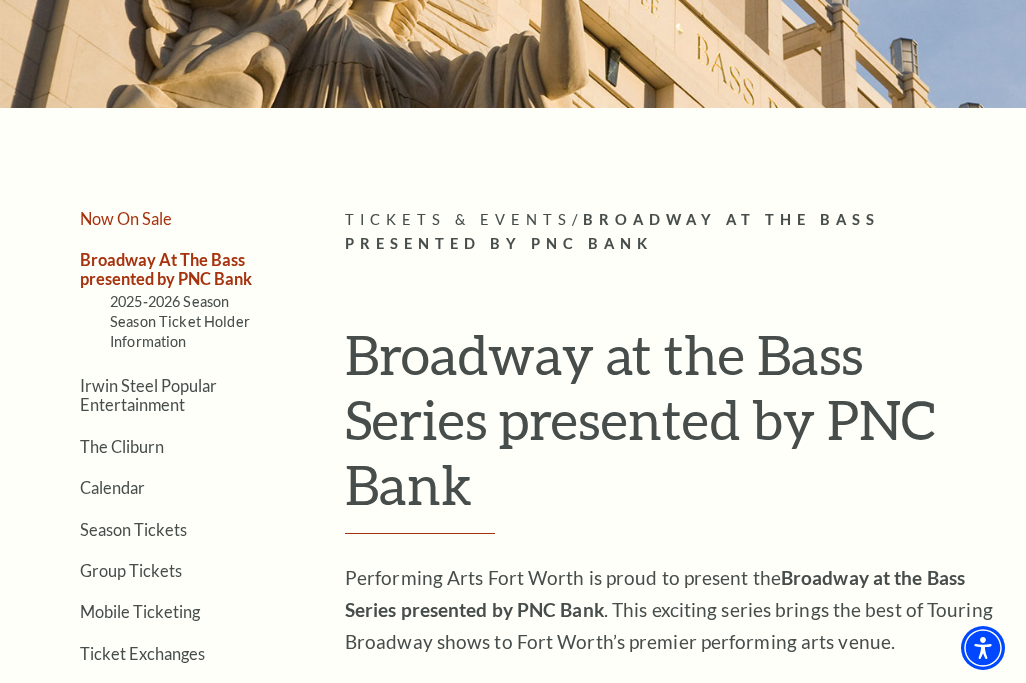 click on "Now On Sale" at bounding box center (126, 218) 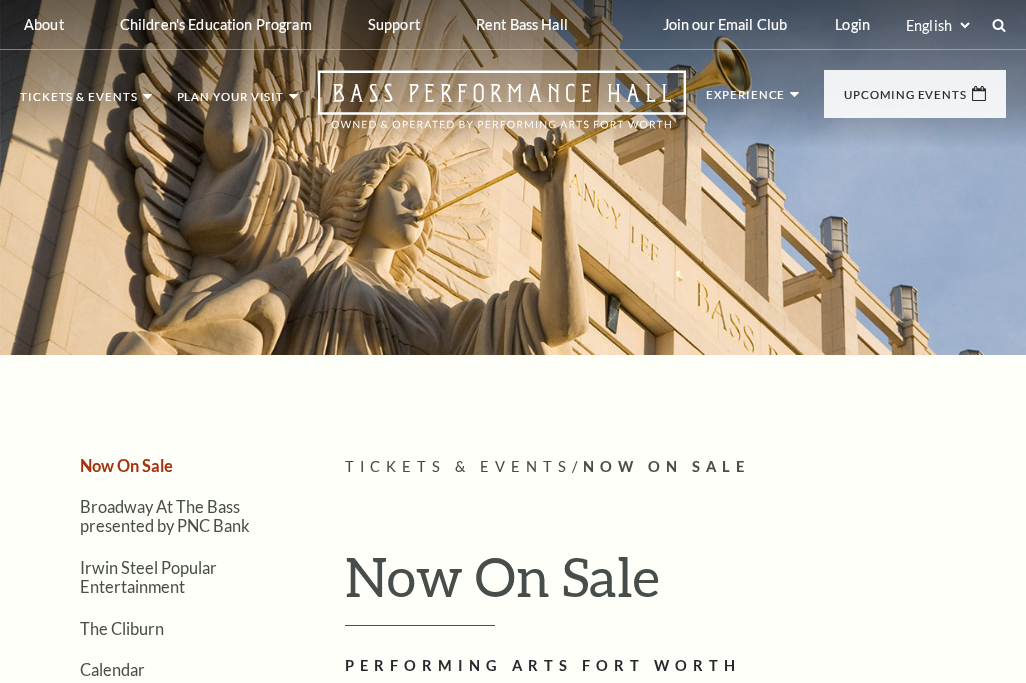 scroll, scrollTop: 0, scrollLeft: 0, axis: both 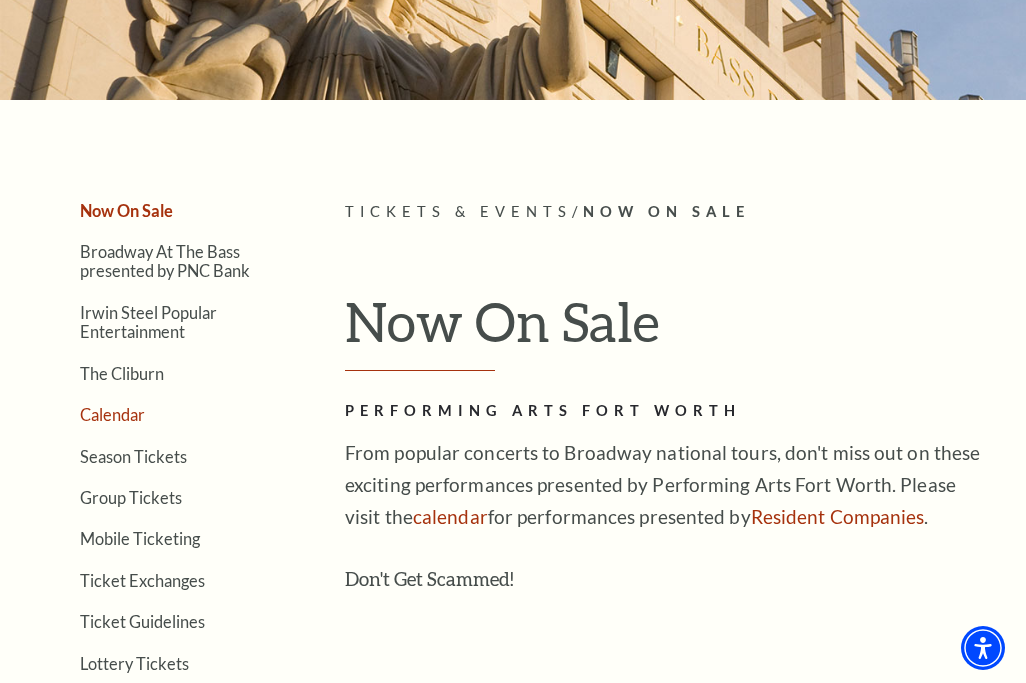 click on "Calendar" at bounding box center (112, 414) 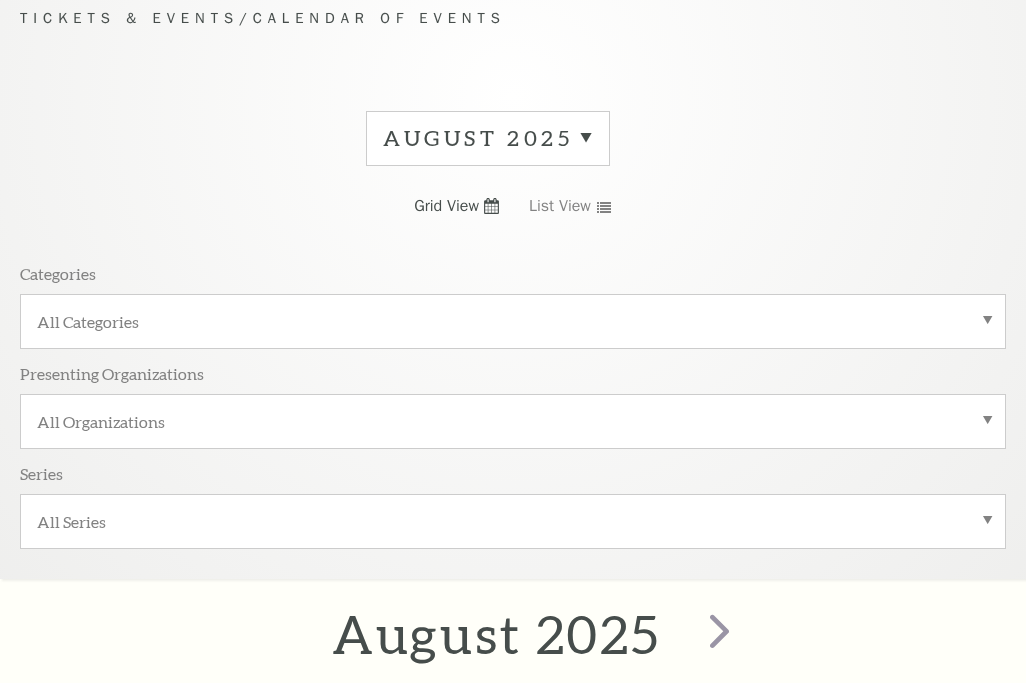 scroll, scrollTop: 192, scrollLeft: 0, axis: vertical 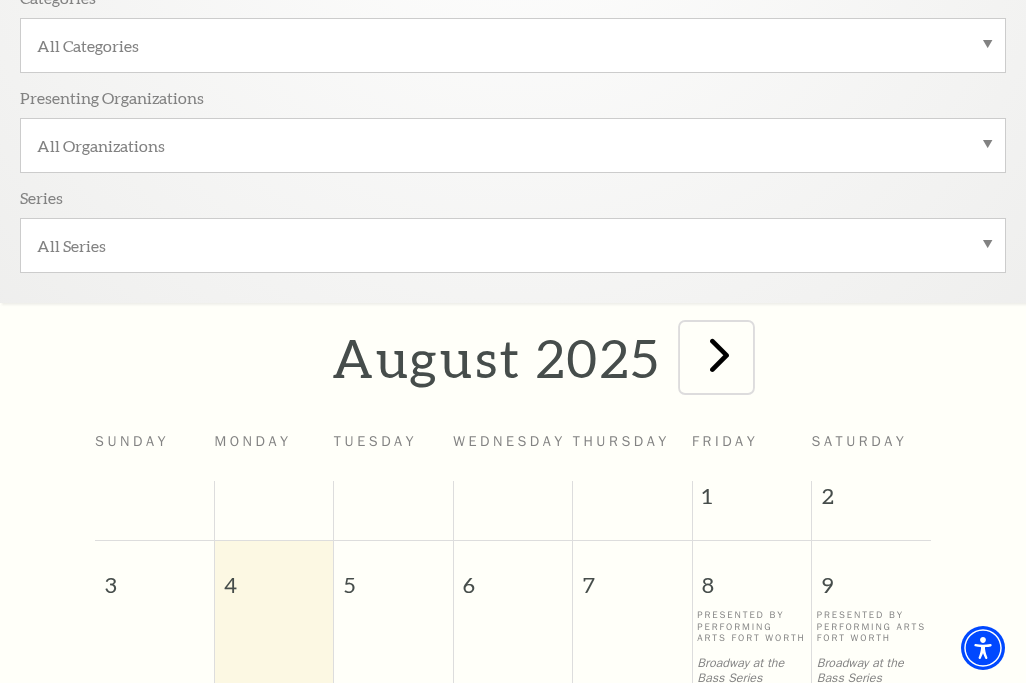 click at bounding box center (719, 354) 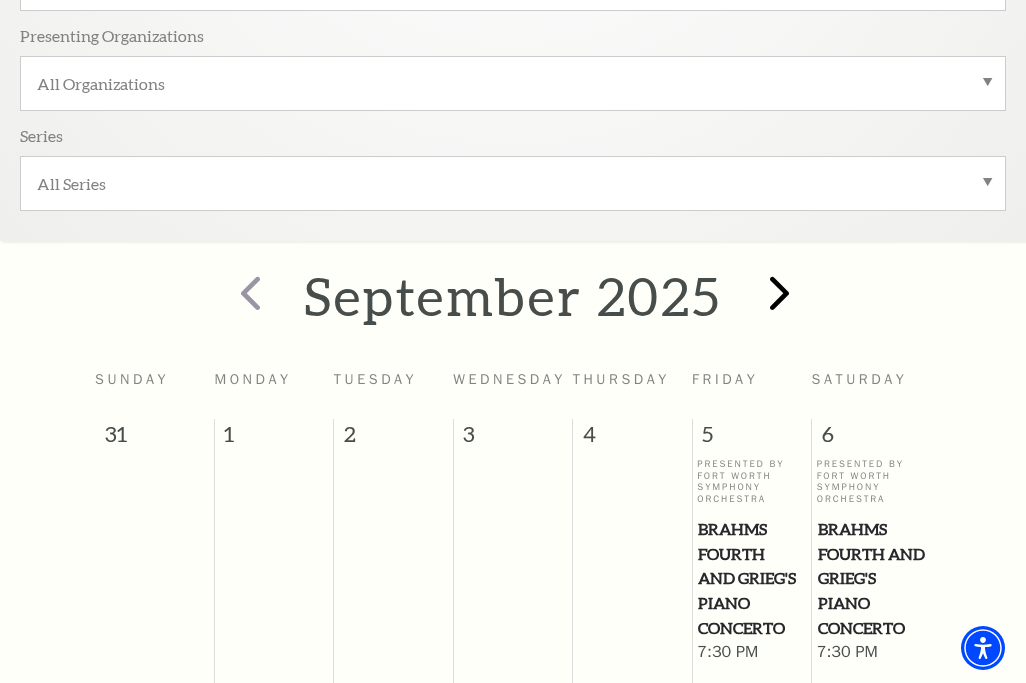 scroll, scrollTop: 513, scrollLeft: 0, axis: vertical 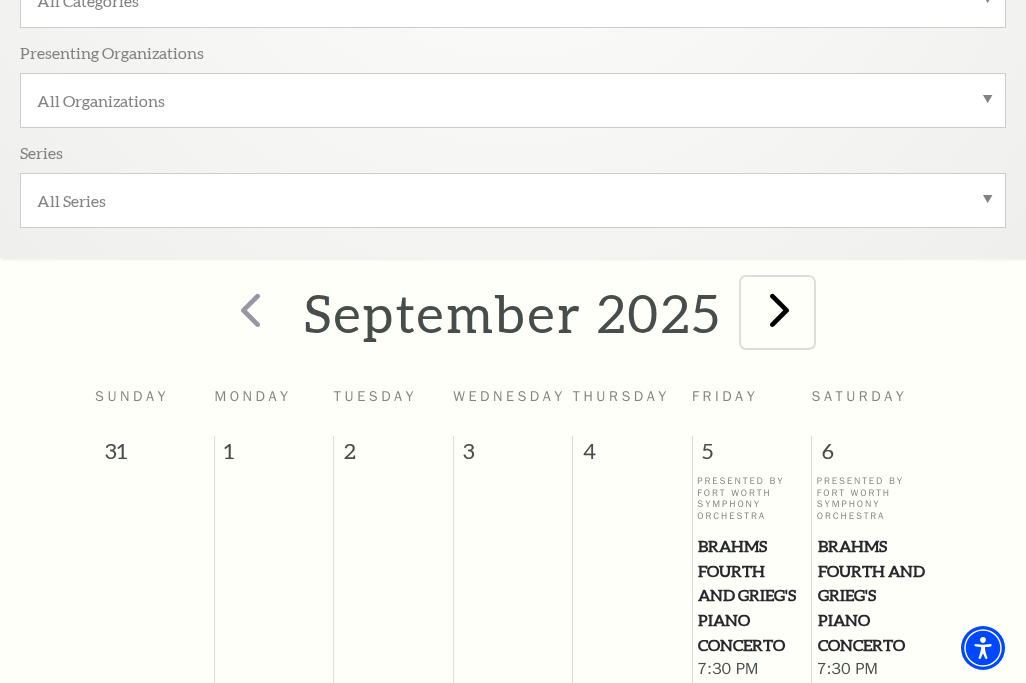 click at bounding box center [779, 309] 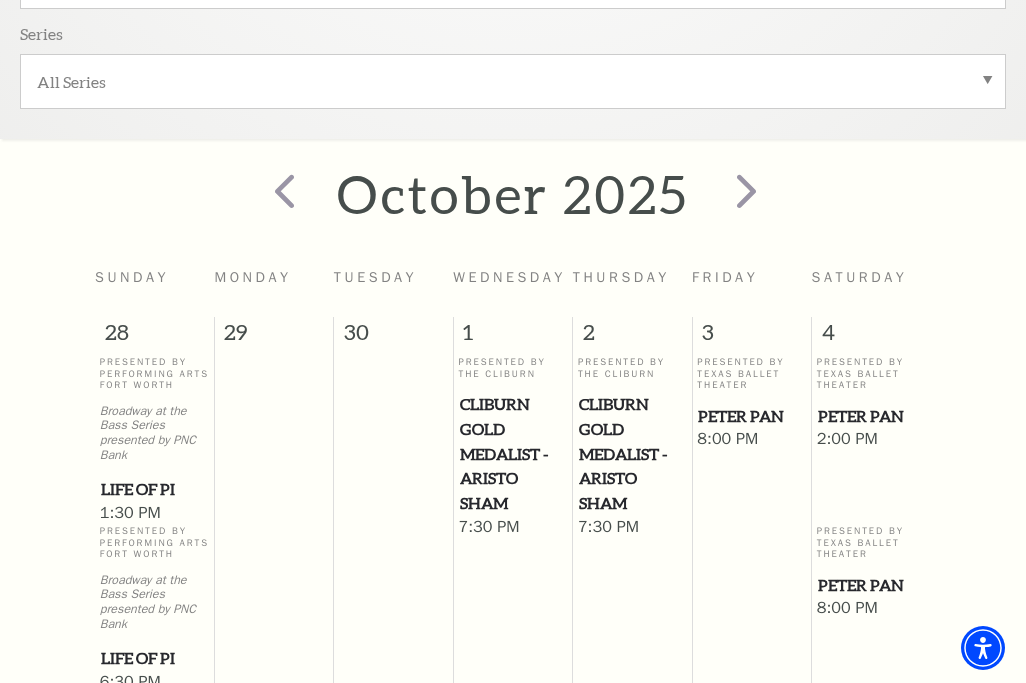 scroll, scrollTop: 586, scrollLeft: 0, axis: vertical 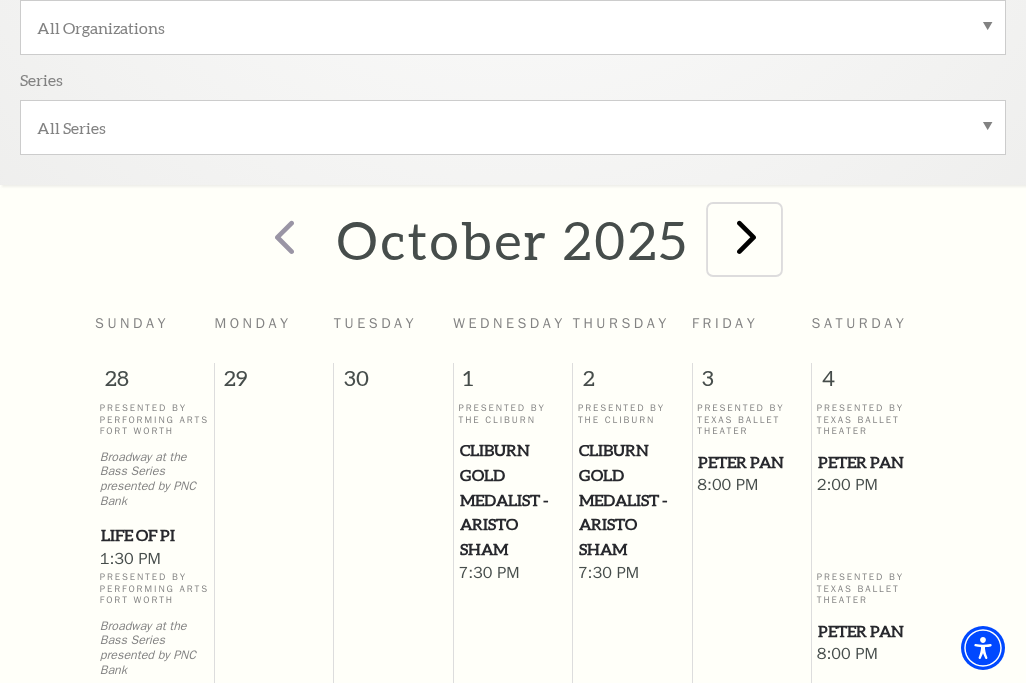 click at bounding box center (746, 236) 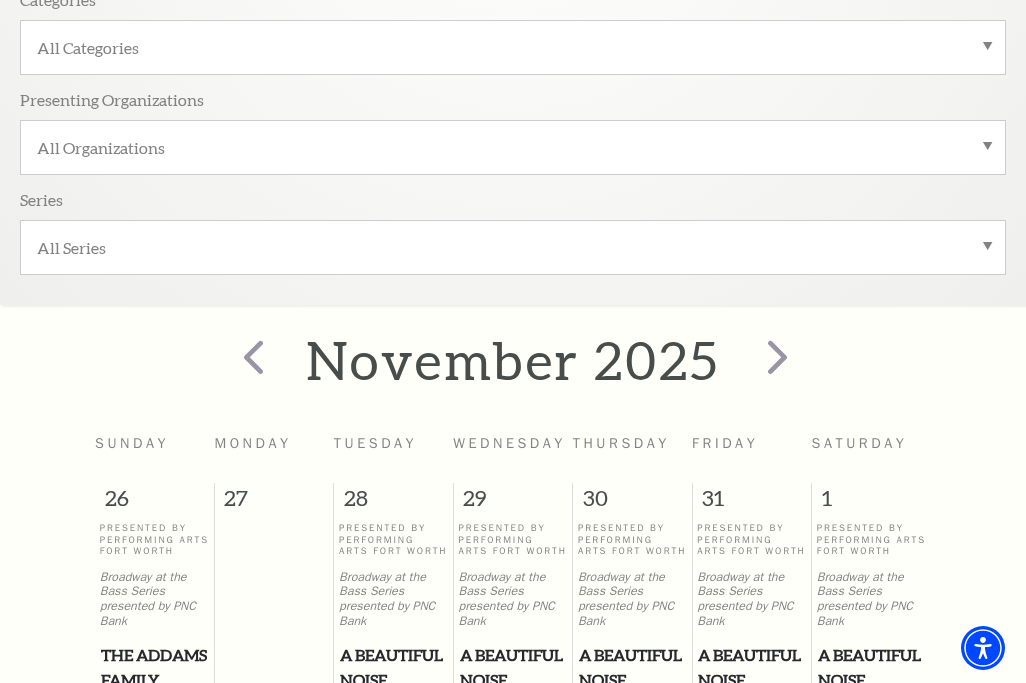 scroll, scrollTop: 433, scrollLeft: 0, axis: vertical 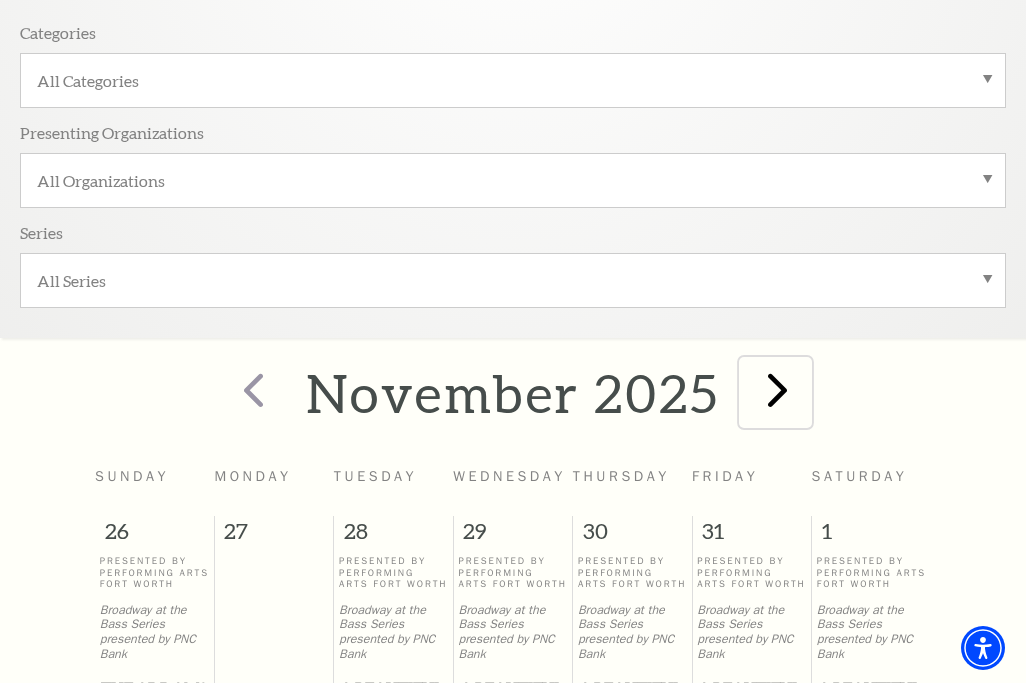 click at bounding box center [777, 389] 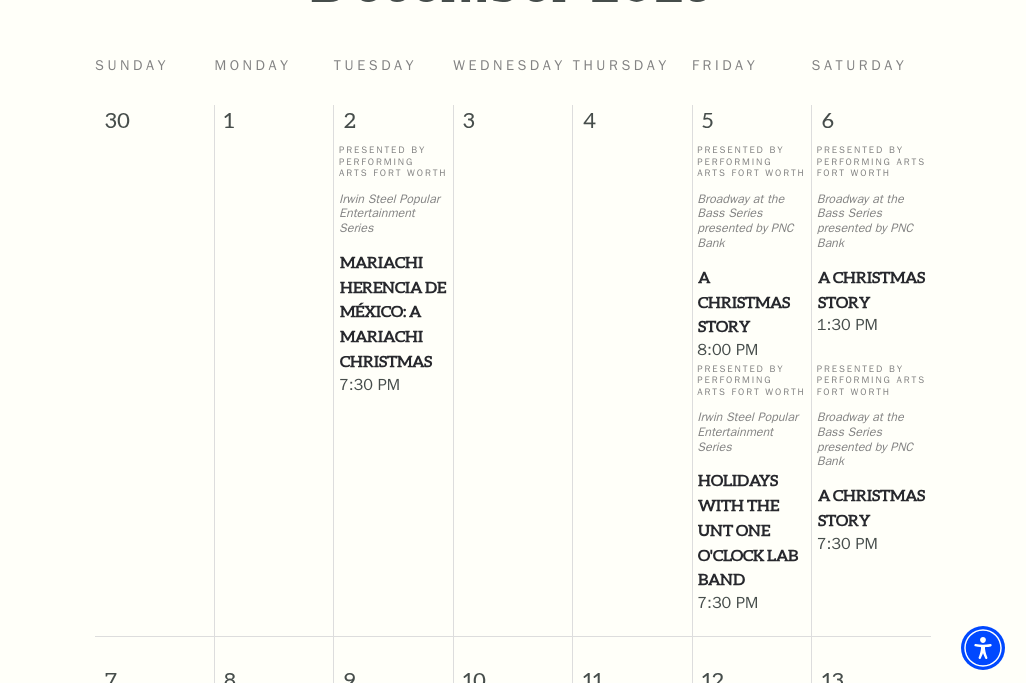 scroll, scrollTop: 688, scrollLeft: 0, axis: vertical 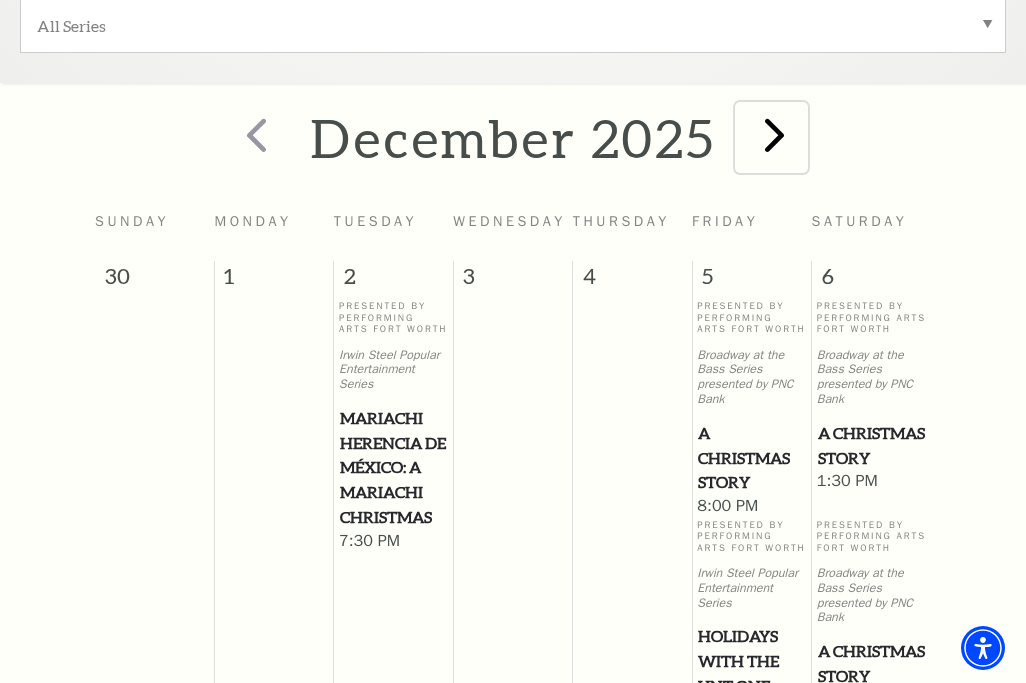 click at bounding box center [774, 134] 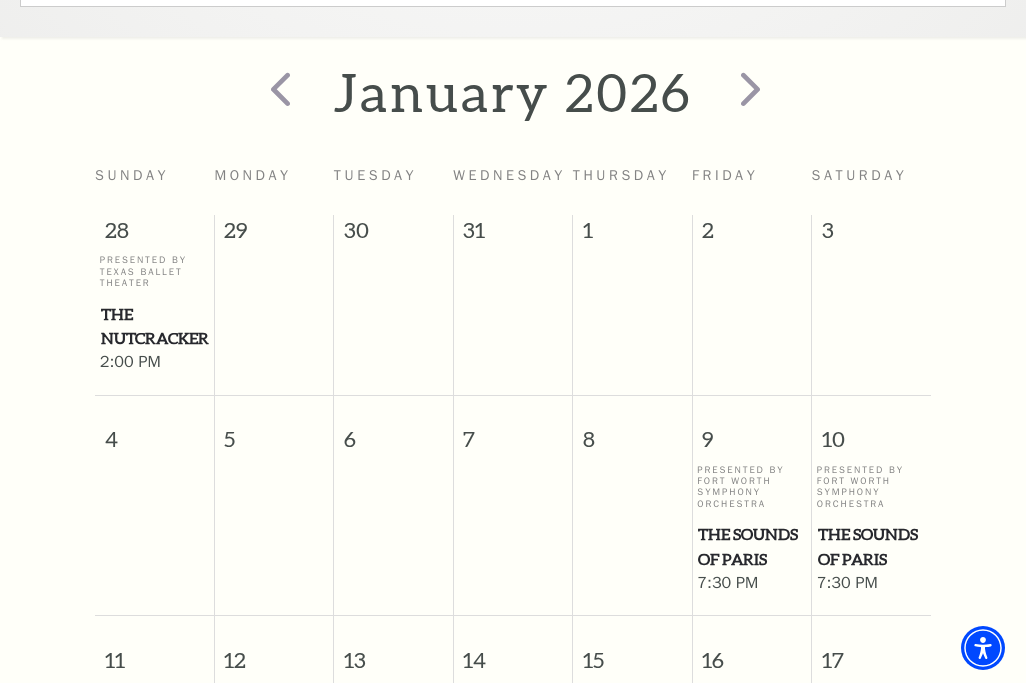 scroll, scrollTop: 585, scrollLeft: 0, axis: vertical 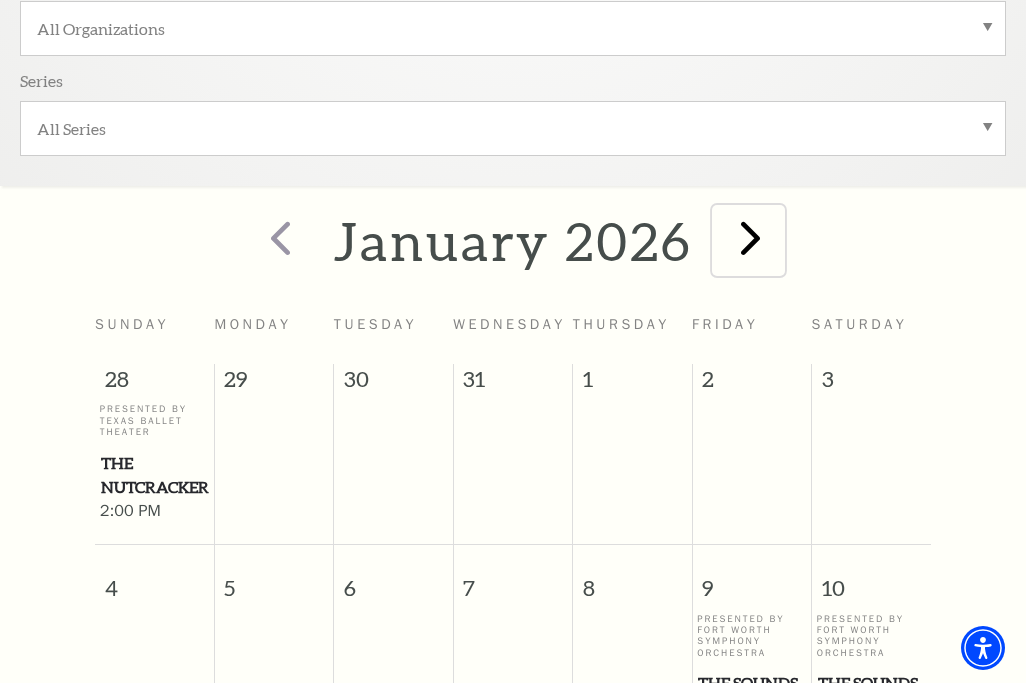 click at bounding box center [750, 237] 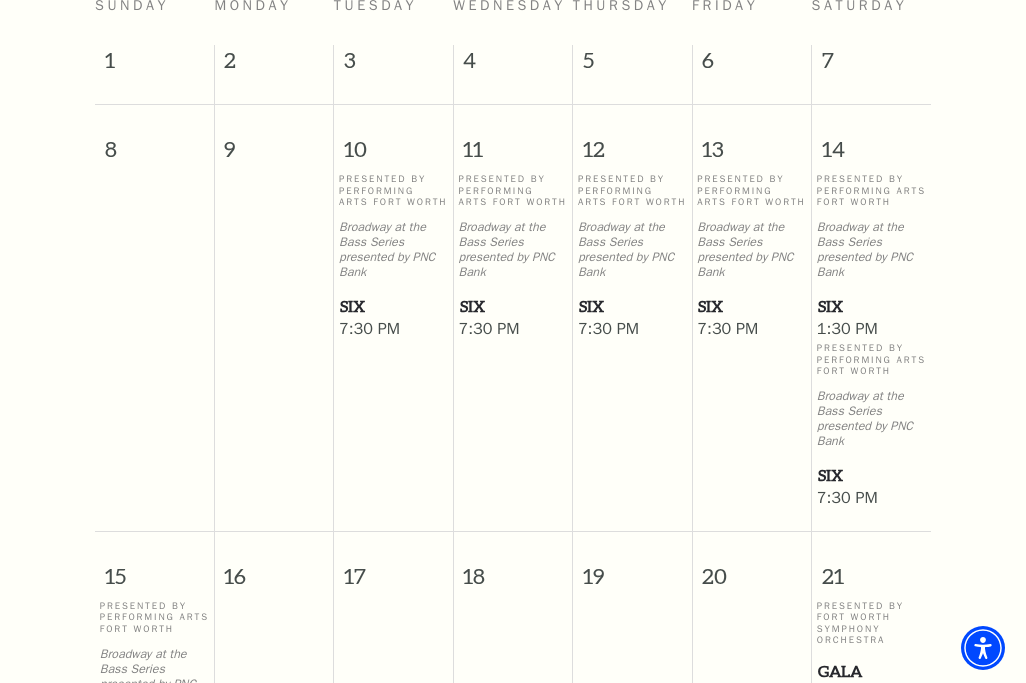 scroll, scrollTop: 903, scrollLeft: 0, axis: vertical 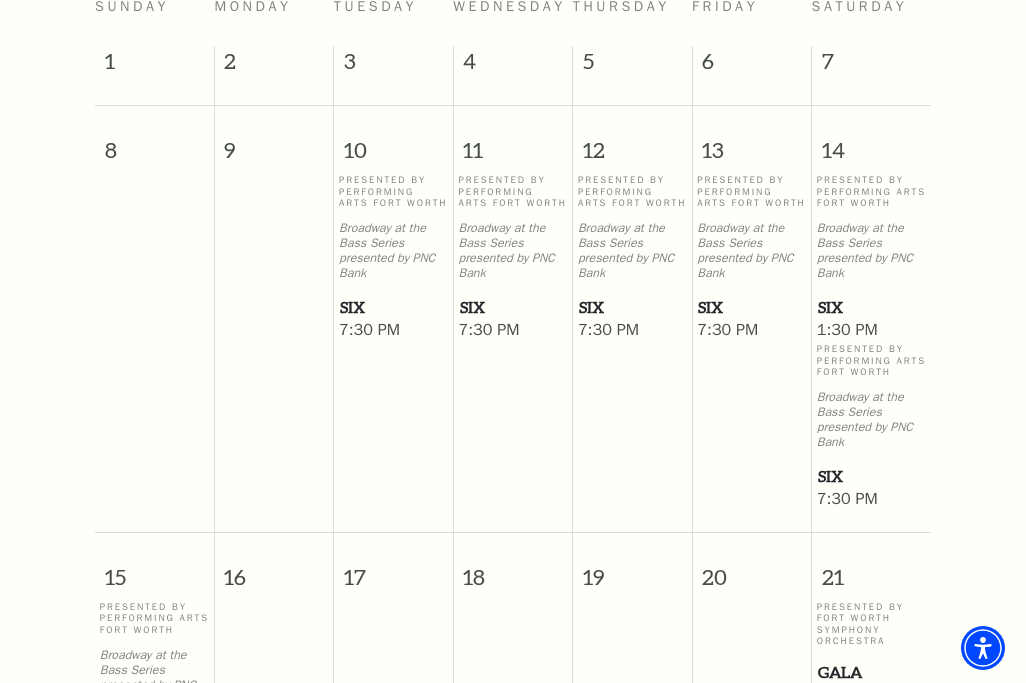 click on "SIX" at bounding box center [871, 307] 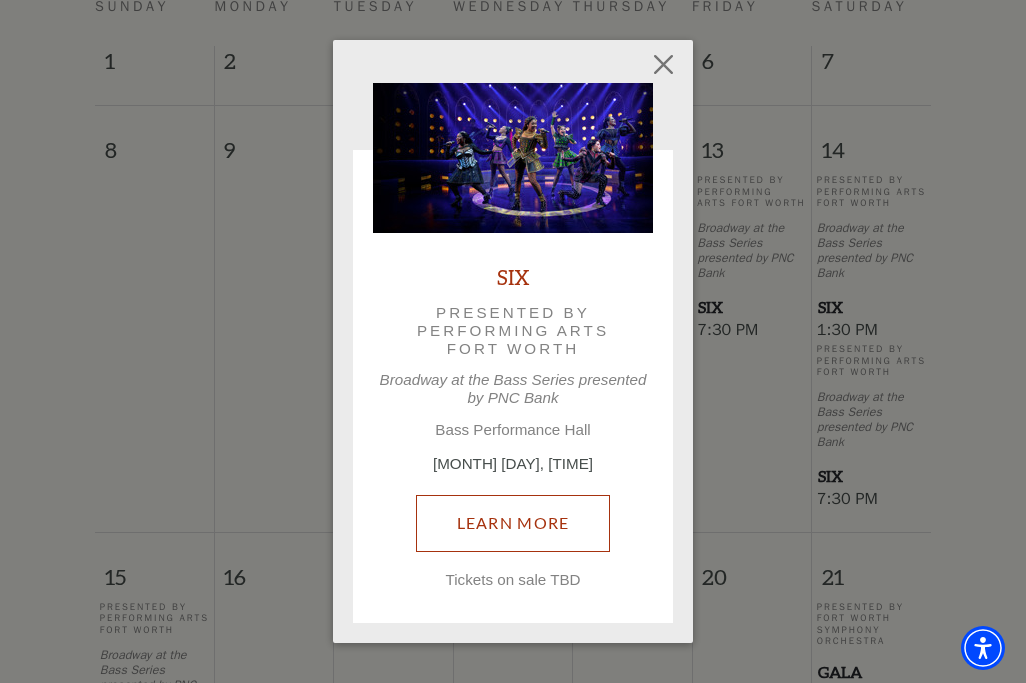 click on "Learn More" at bounding box center (513, 523) 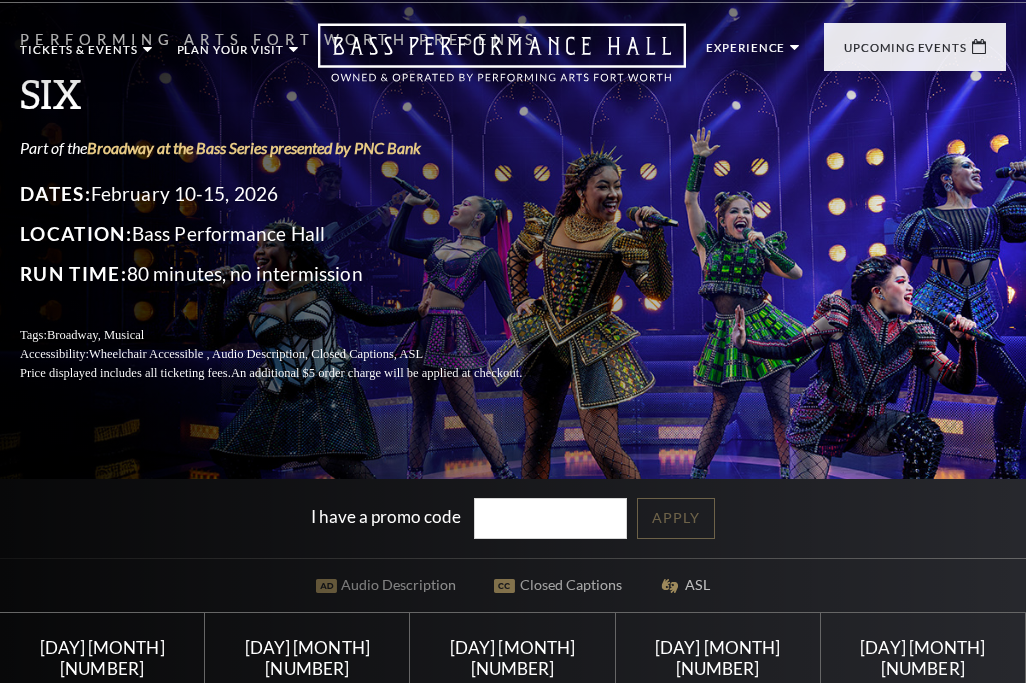 scroll, scrollTop: 47, scrollLeft: 0, axis: vertical 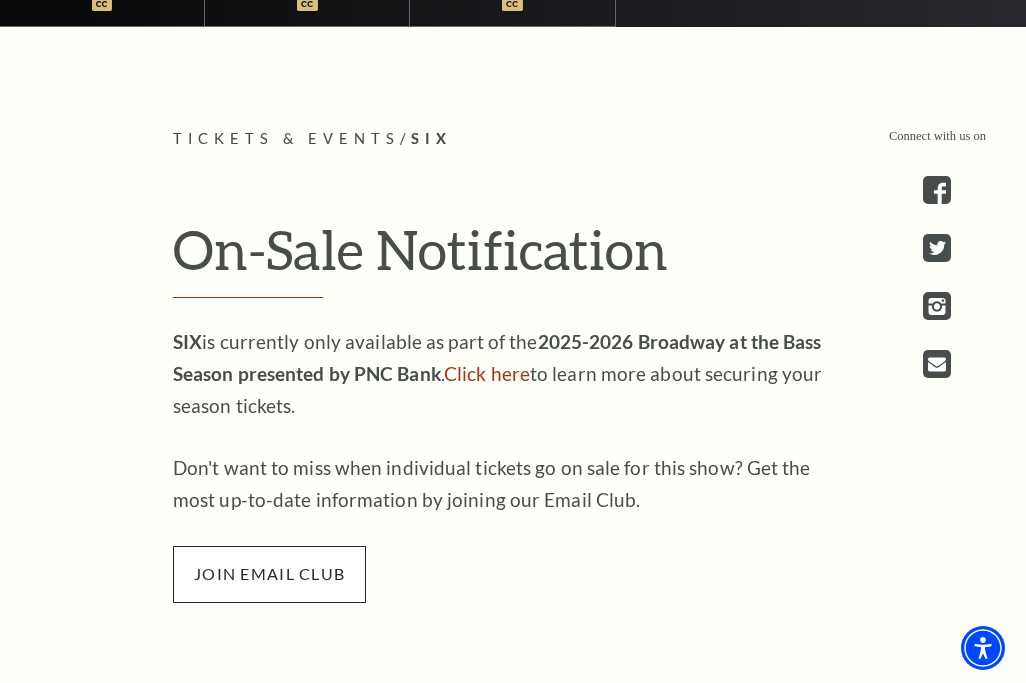 click on "join email club" at bounding box center [269, 574] 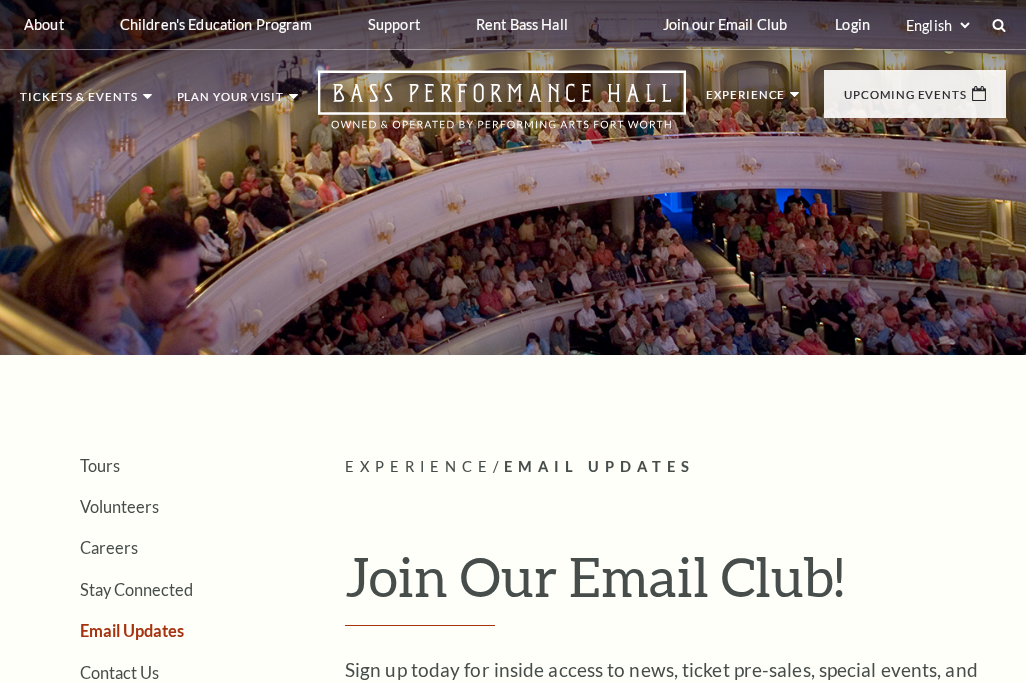 scroll, scrollTop: 65, scrollLeft: 0, axis: vertical 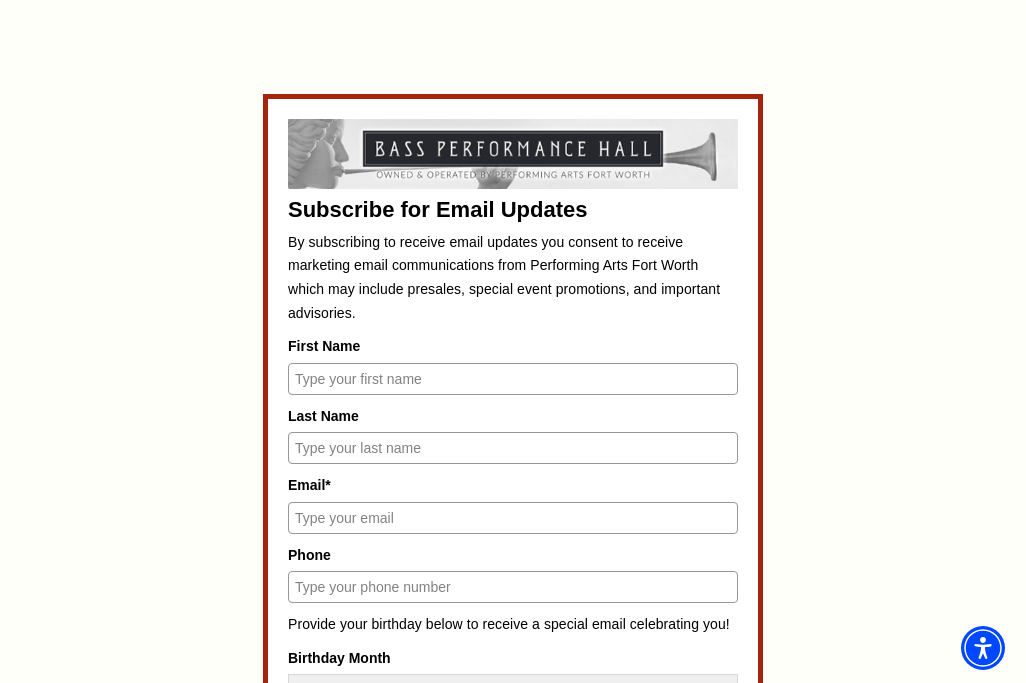 click on "First Name" at bounding box center (513, 379) 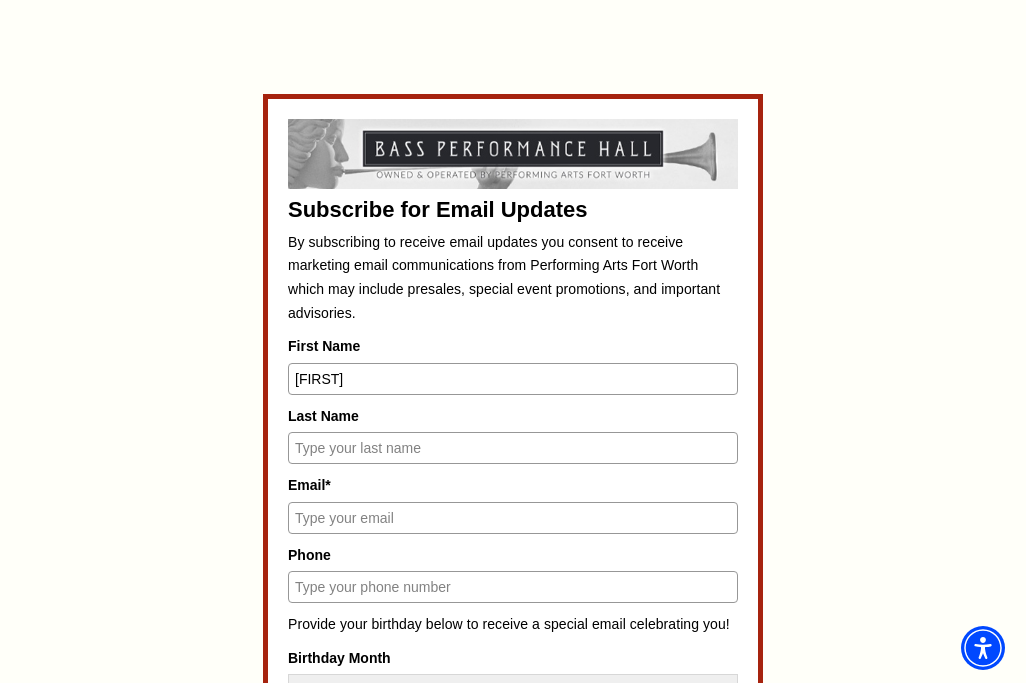 type on "[LAST]" 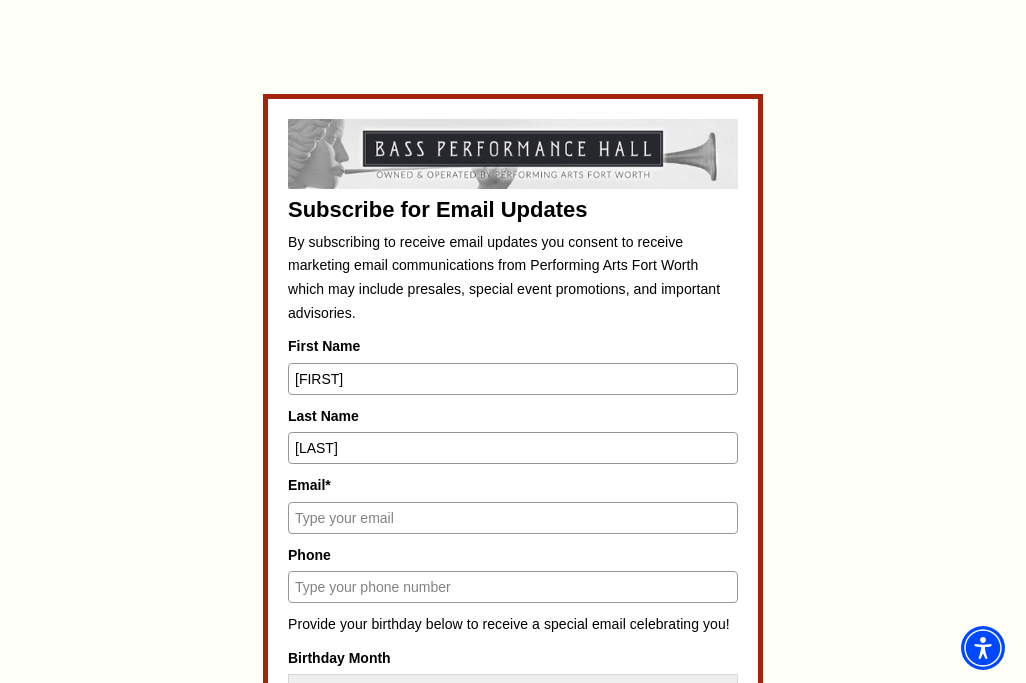 type on "[EMAIL]" 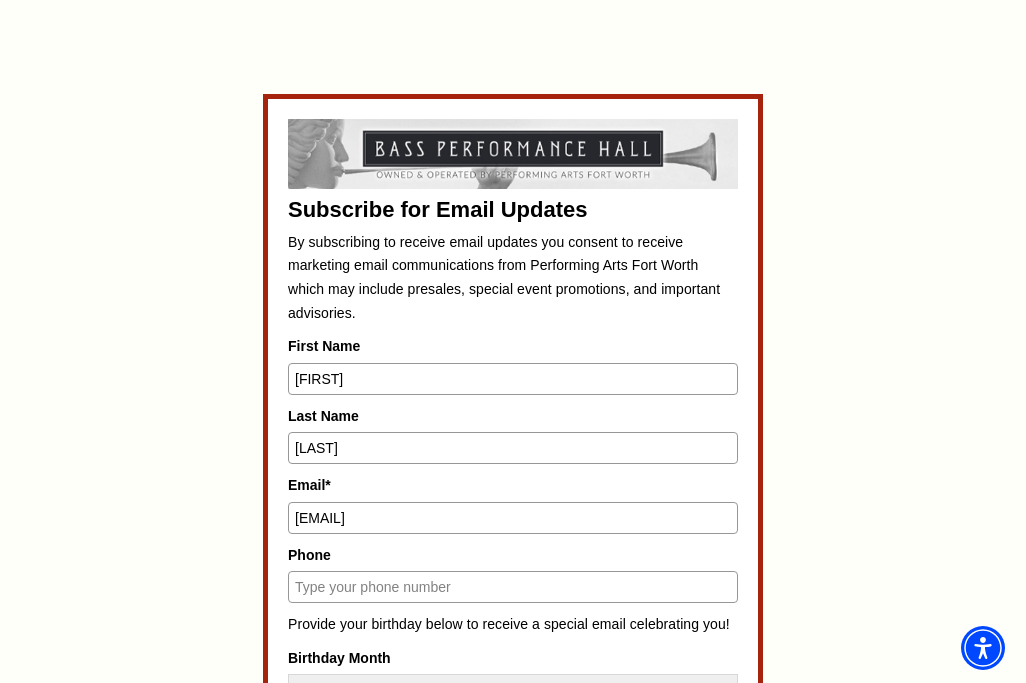 type on "[PHONE]" 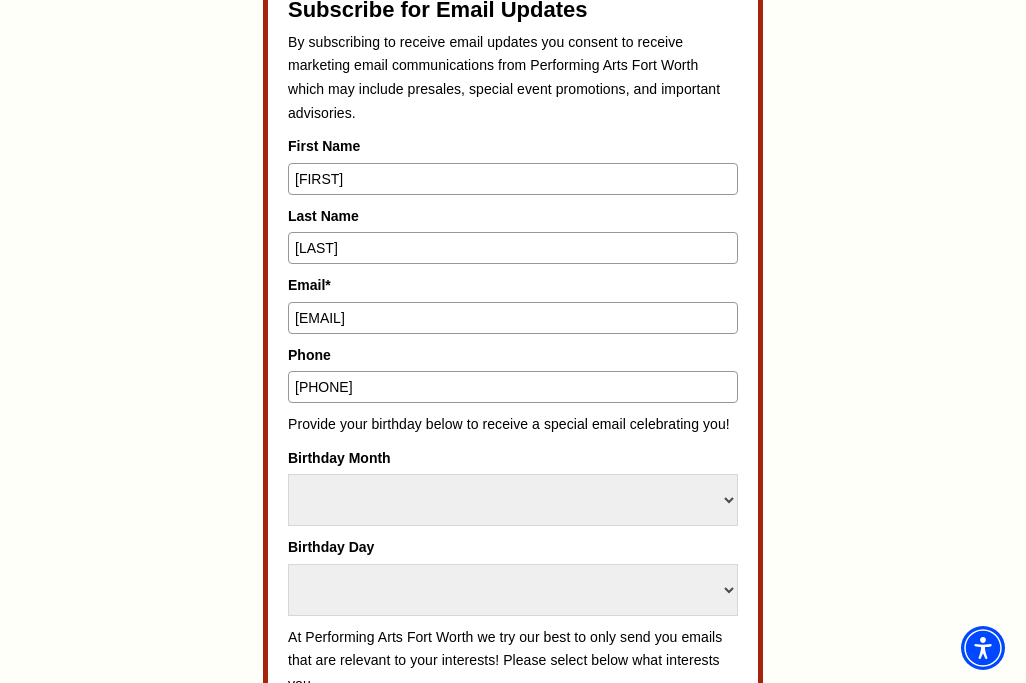 scroll, scrollTop: 939, scrollLeft: 0, axis: vertical 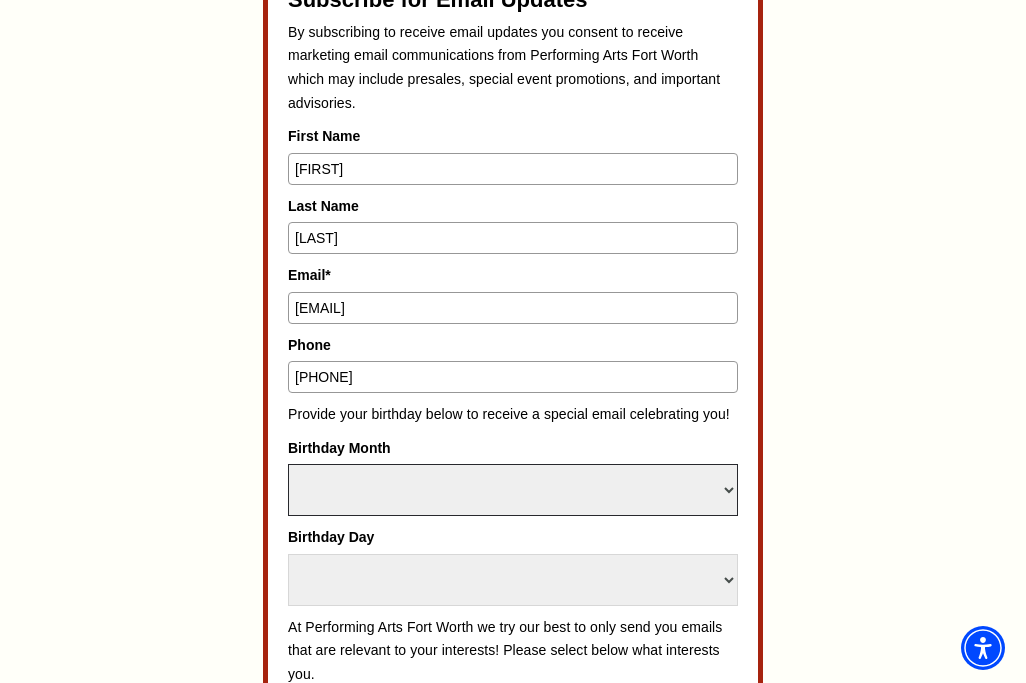 click on "Select Month
January
February
March
April
May
June
July
August
September
October
November
December" at bounding box center (513, 490) 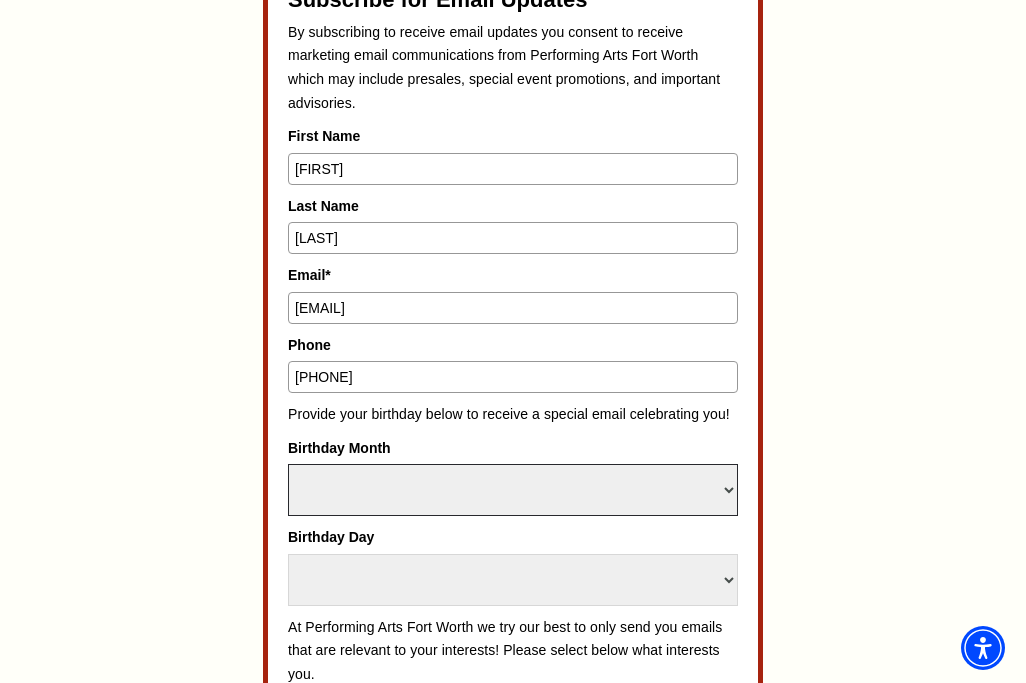 select on "November" 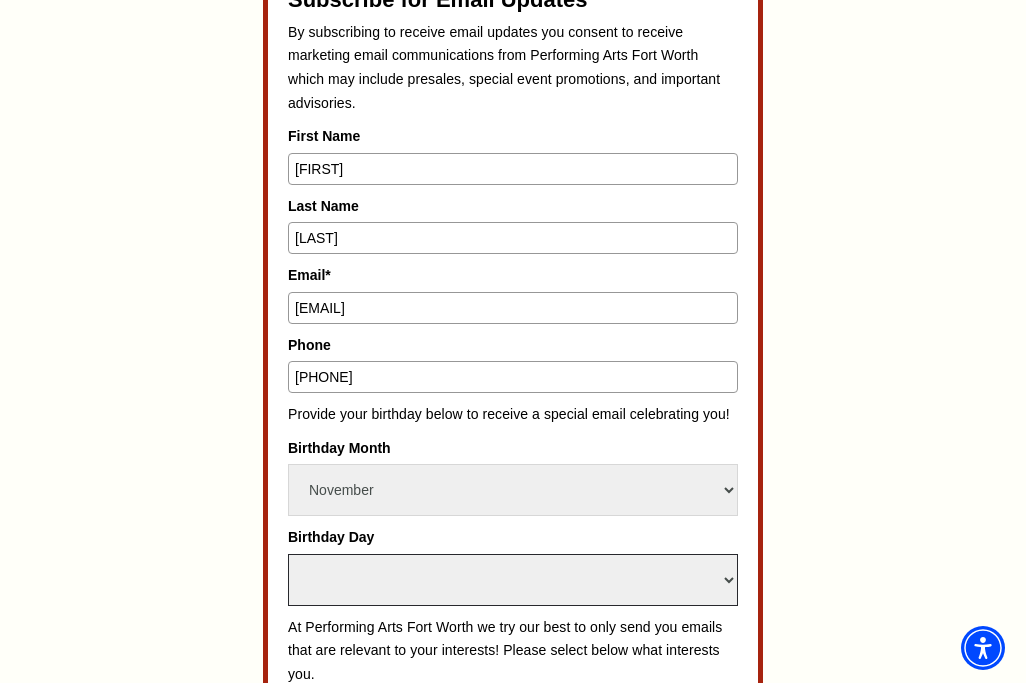 click on "Select Day
1
2
3
4
5
6
7
8
9
10
11
12
13
14
15
16
17
18
19
20
21
22
23
24
25
26
27
28
29
30
31" at bounding box center (513, 580) 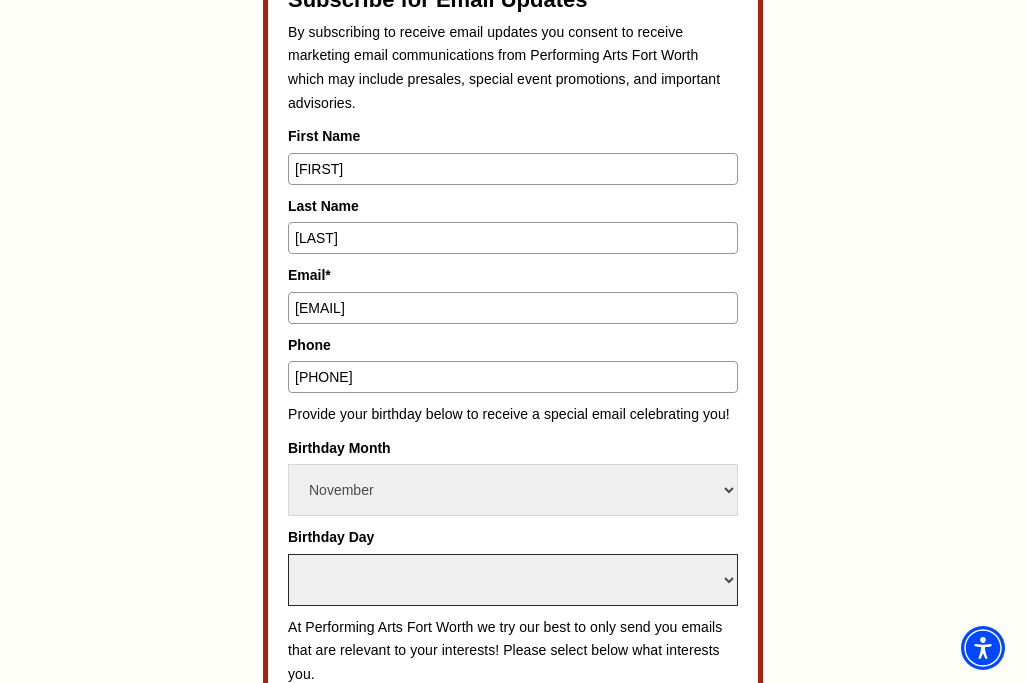 select on "12" 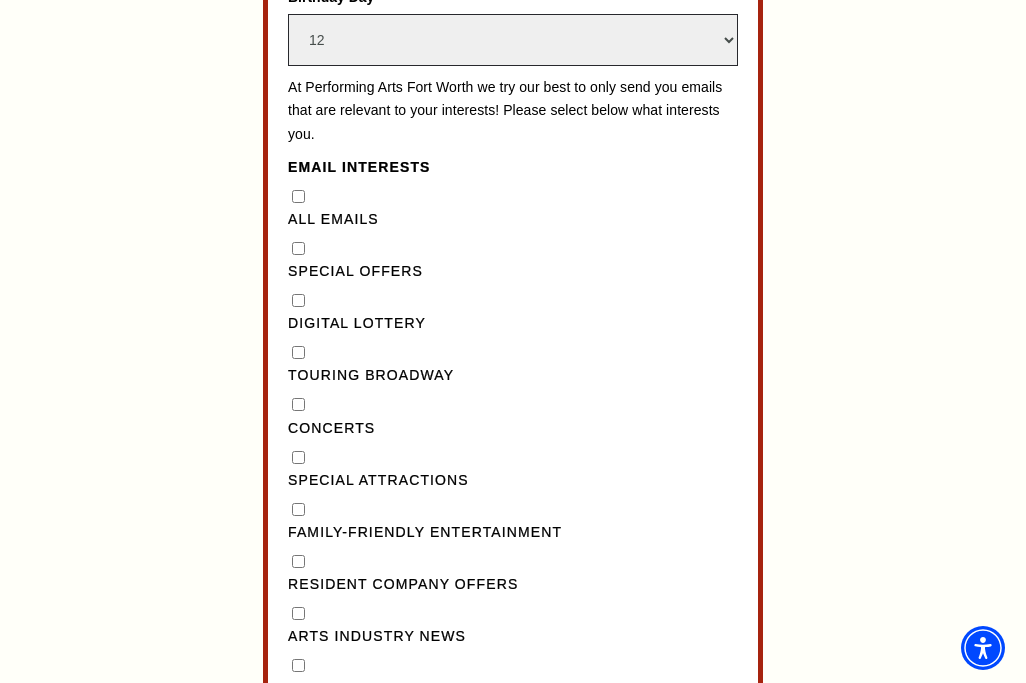 scroll, scrollTop: 1490, scrollLeft: 0, axis: vertical 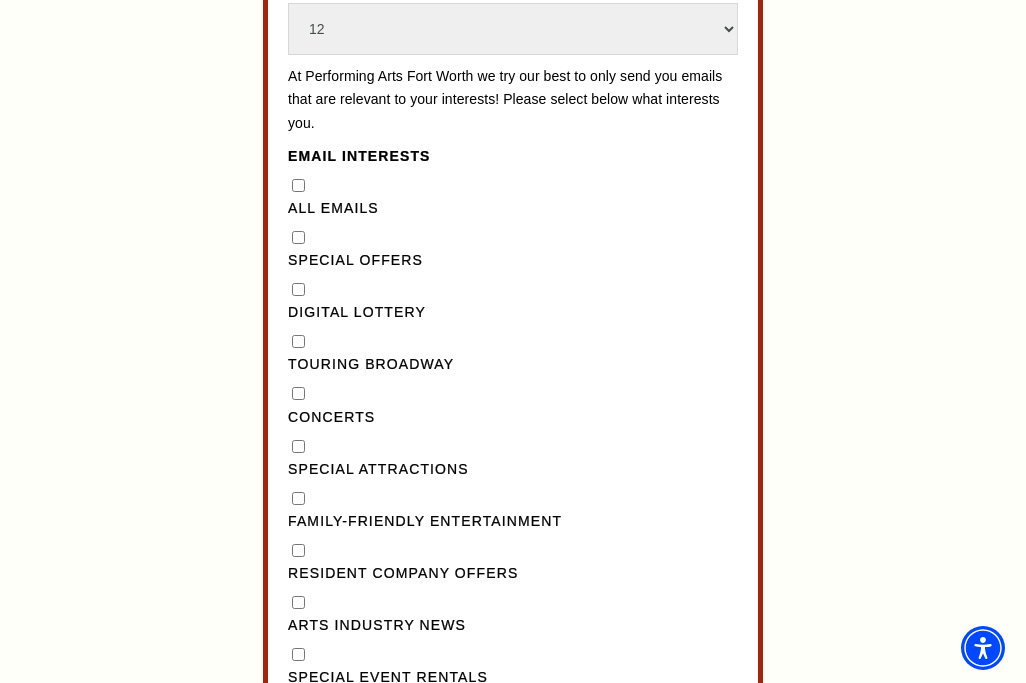 click on "Concerts" at bounding box center [298, 393] 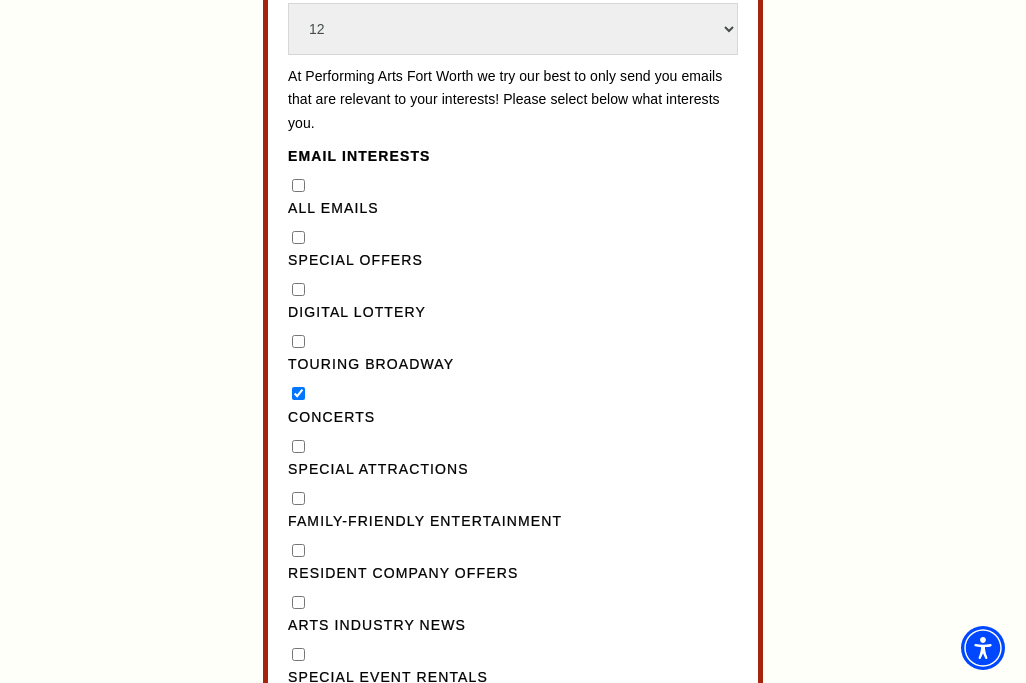 click on "Concerts" at bounding box center (298, 393) 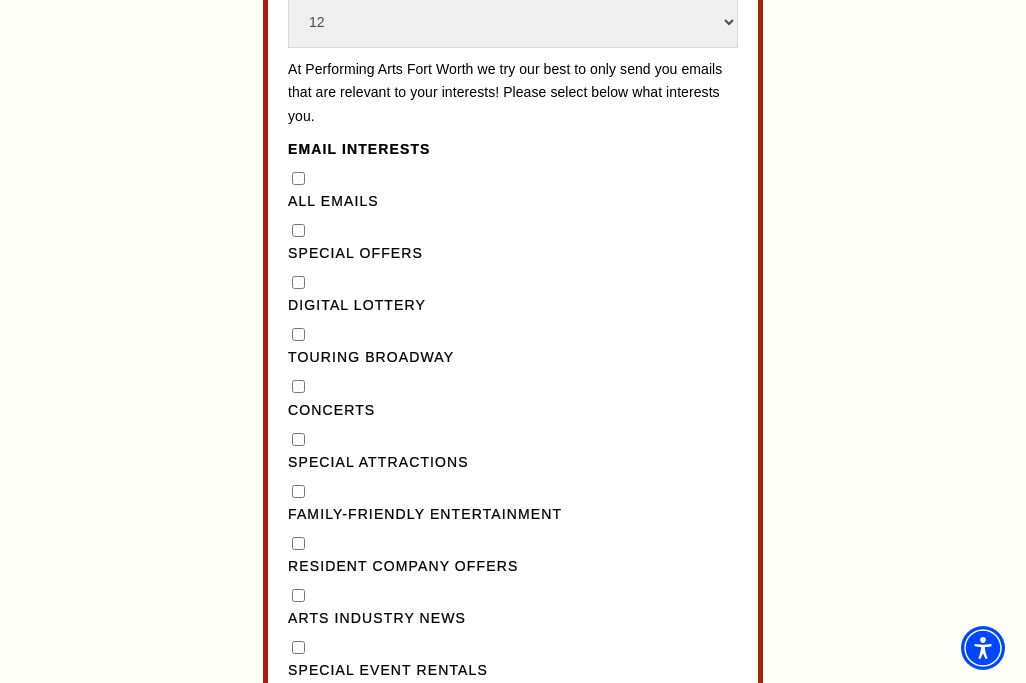 scroll, scrollTop: 1499, scrollLeft: 0, axis: vertical 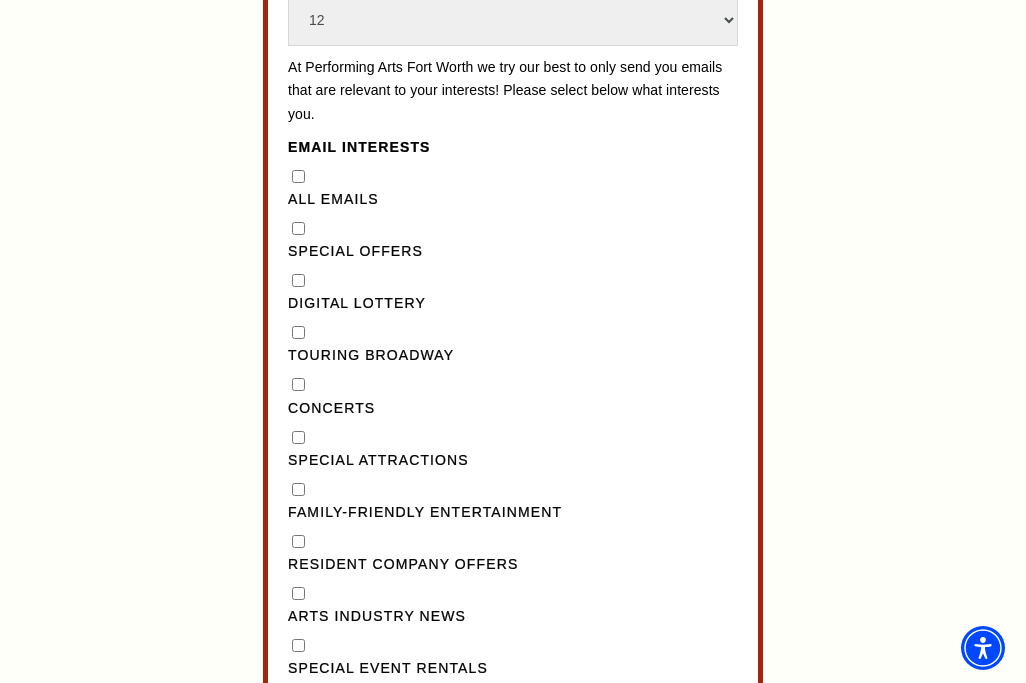 click on "Touring Broadway" at bounding box center (513, 345) 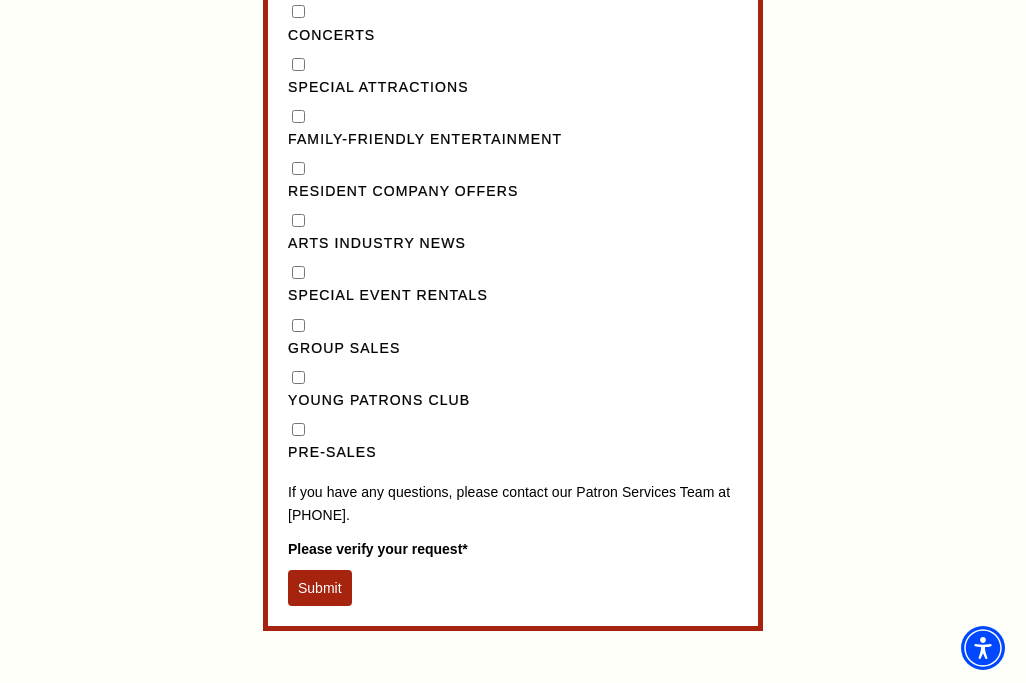 scroll, scrollTop: 1873, scrollLeft: 0, axis: vertical 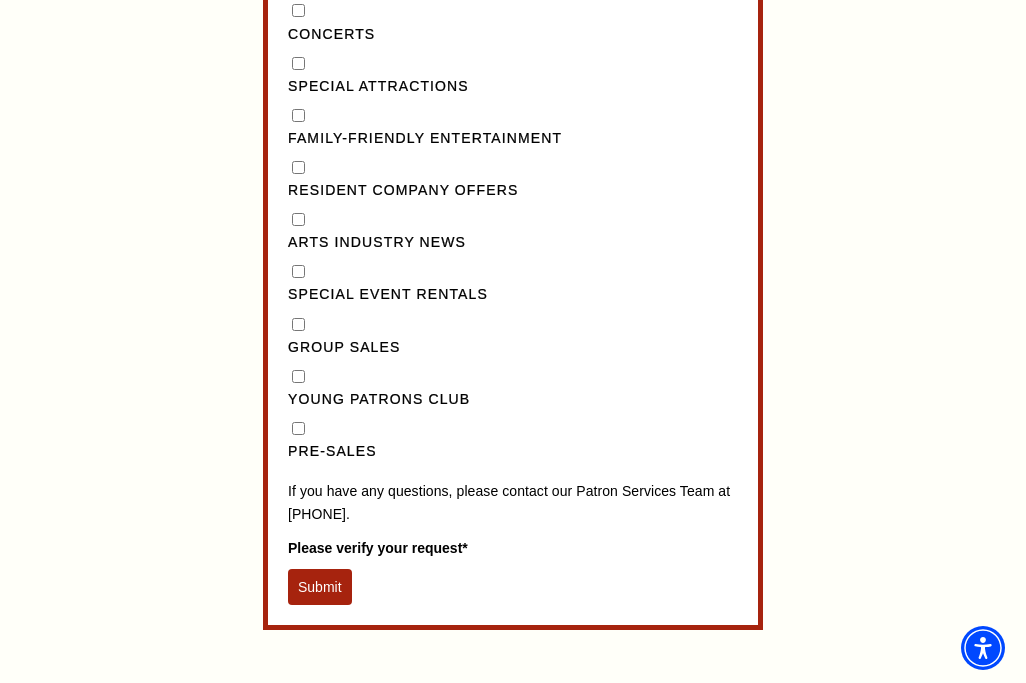 click on "Submit" at bounding box center [320, 587] 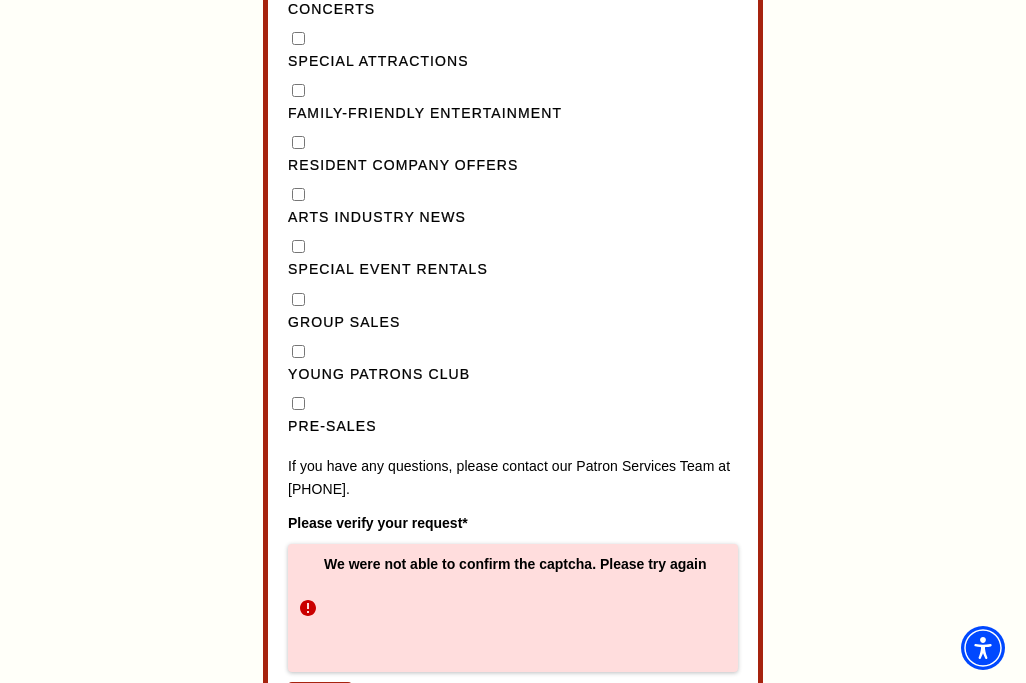 scroll, scrollTop: 1922, scrollLeft: 0, axis: vertical 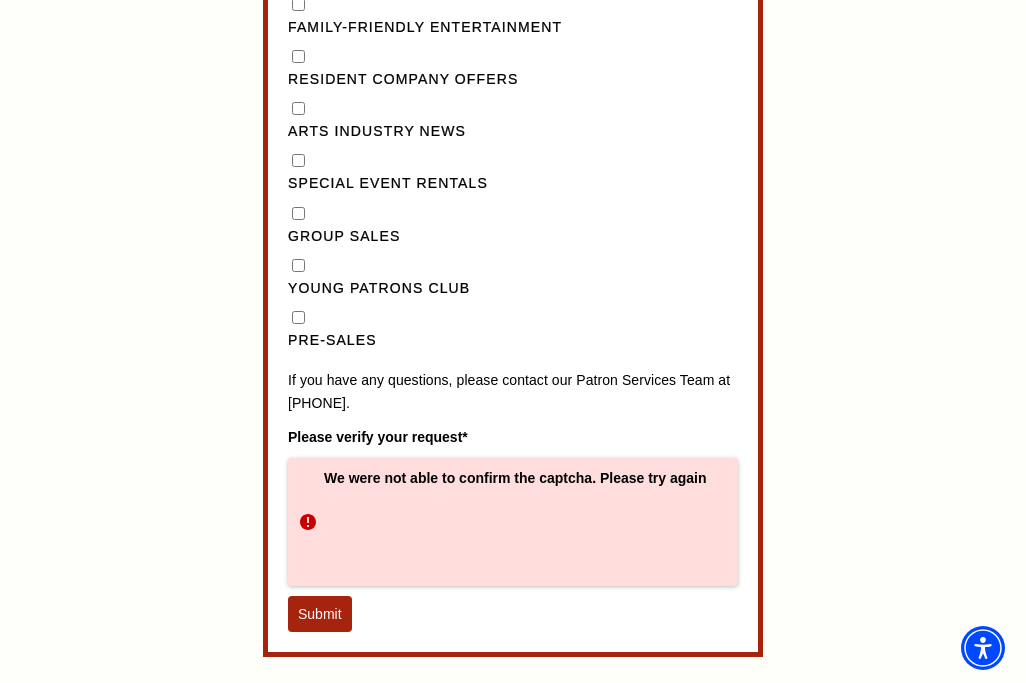click on "Submit" at bounding box center [320, 614] 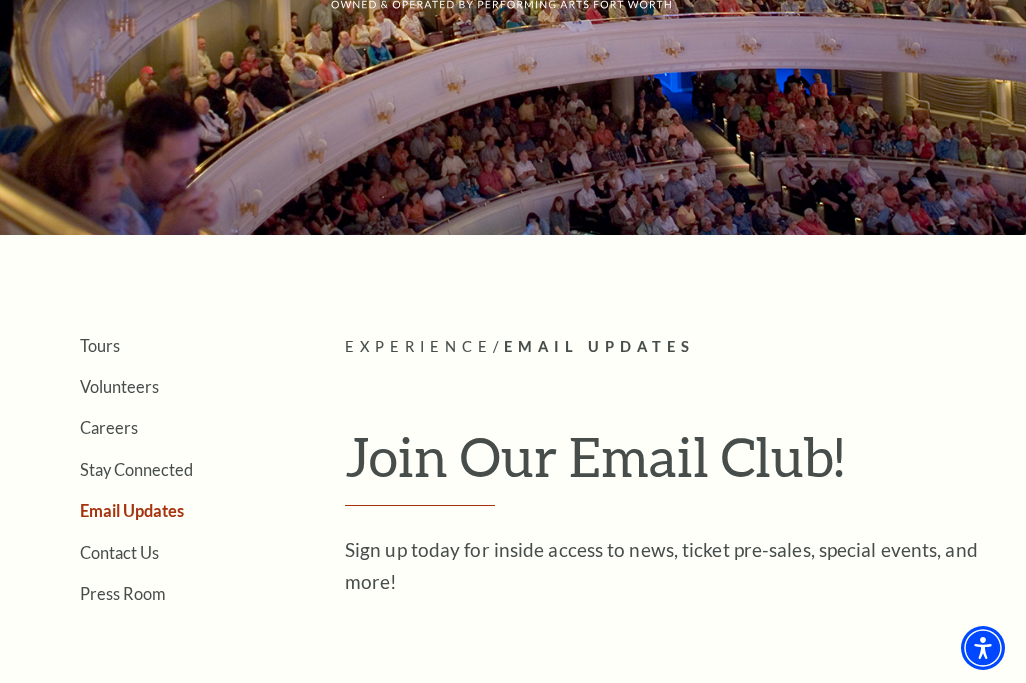 scroll, scrollTop: 106, scrollLeft: 0, axis: vertical 